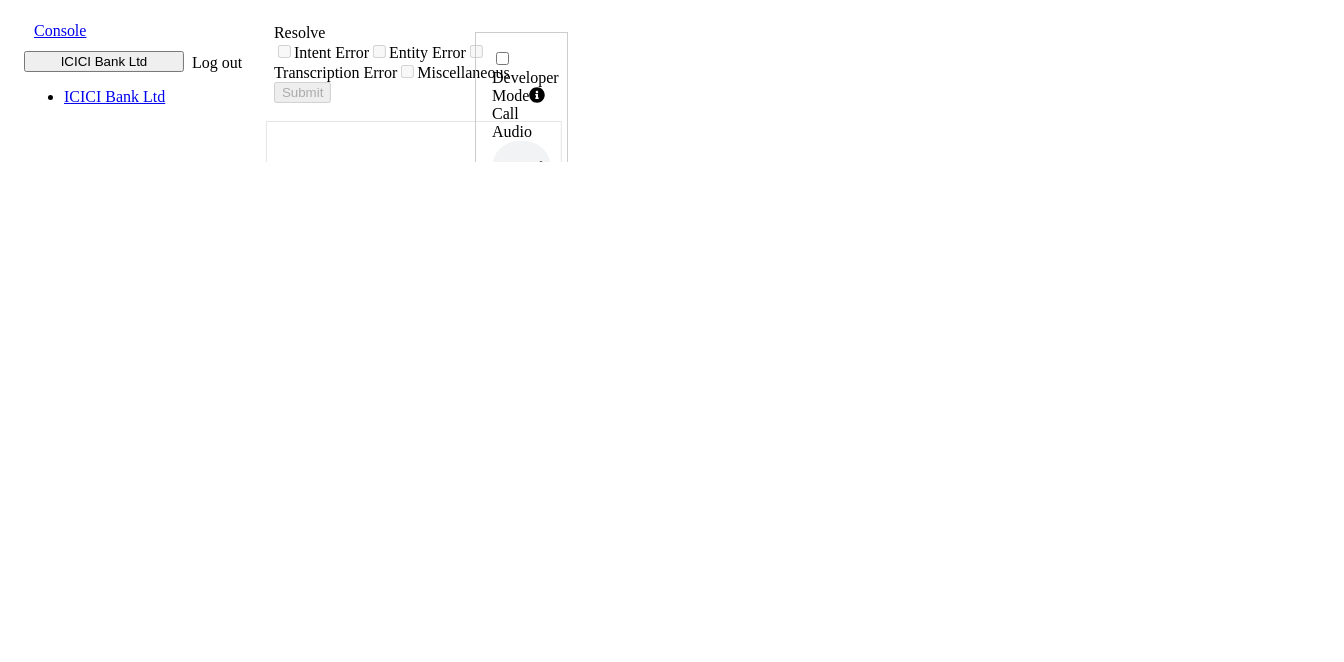 scroll, scrollTop: 0, scrollLeft: 0, axis: both 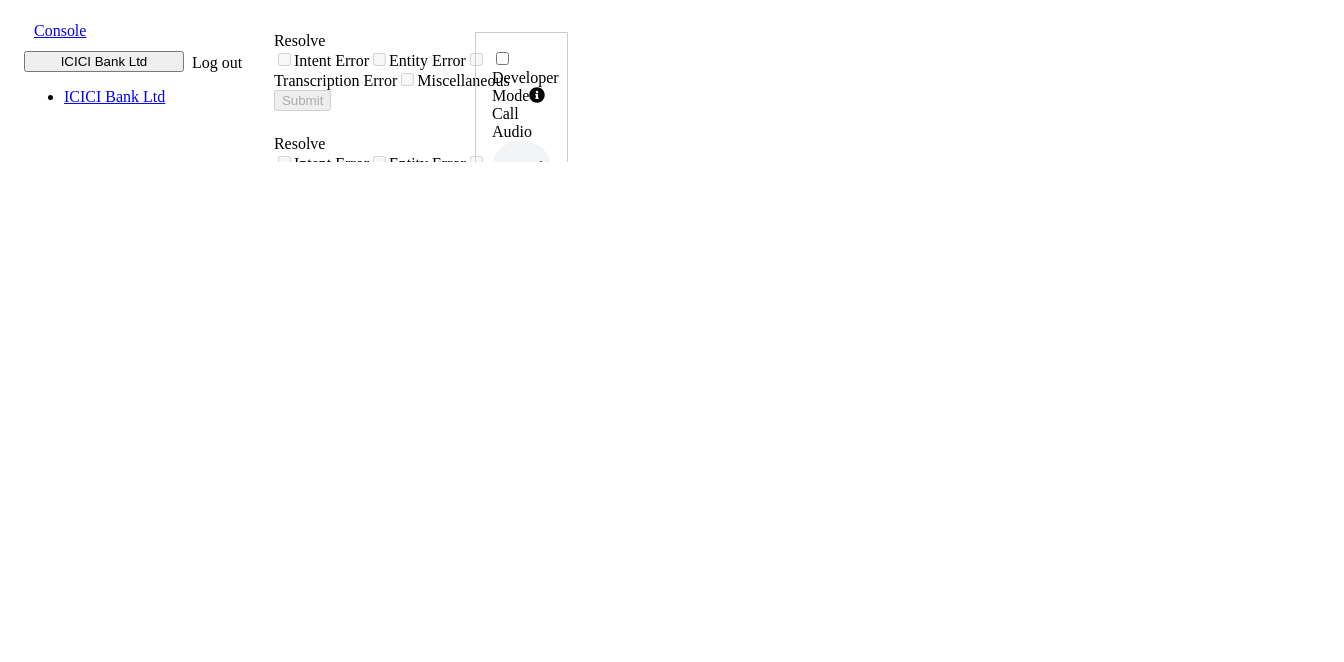 drag, startPoint x: 344, startPoint y: 207, endPoint x: 650, endPoint y: 196, distance: 306.19766 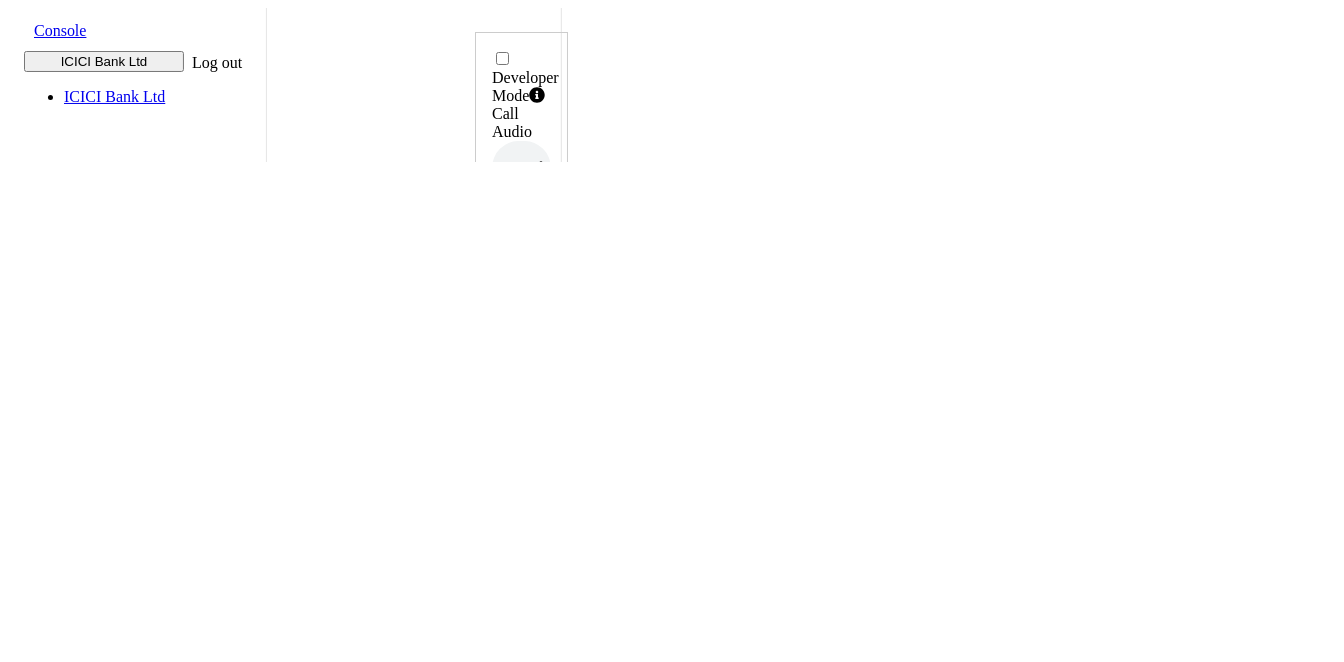 scroll, scrollTop: 444, scrollLeft: 0, axis: vertical 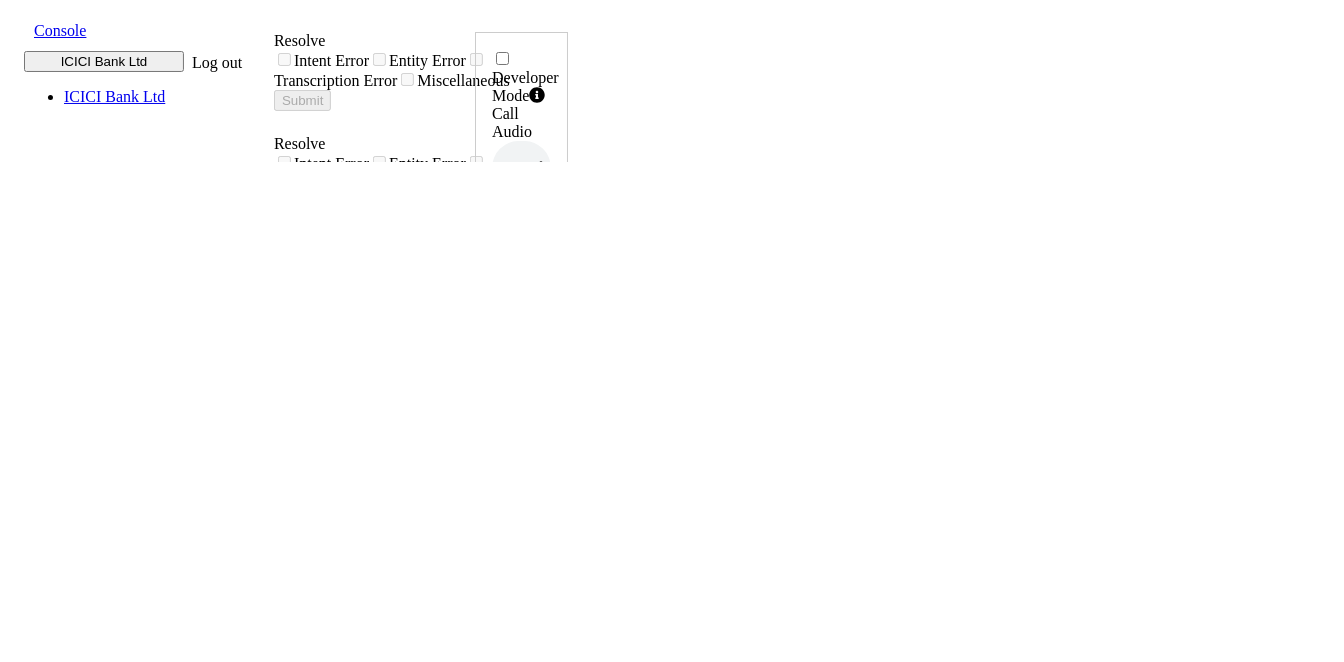 drag, startPoint x: 346, startPoint y: 202, endPoint x: 639, endPoint y: 210, distance: 293.1092 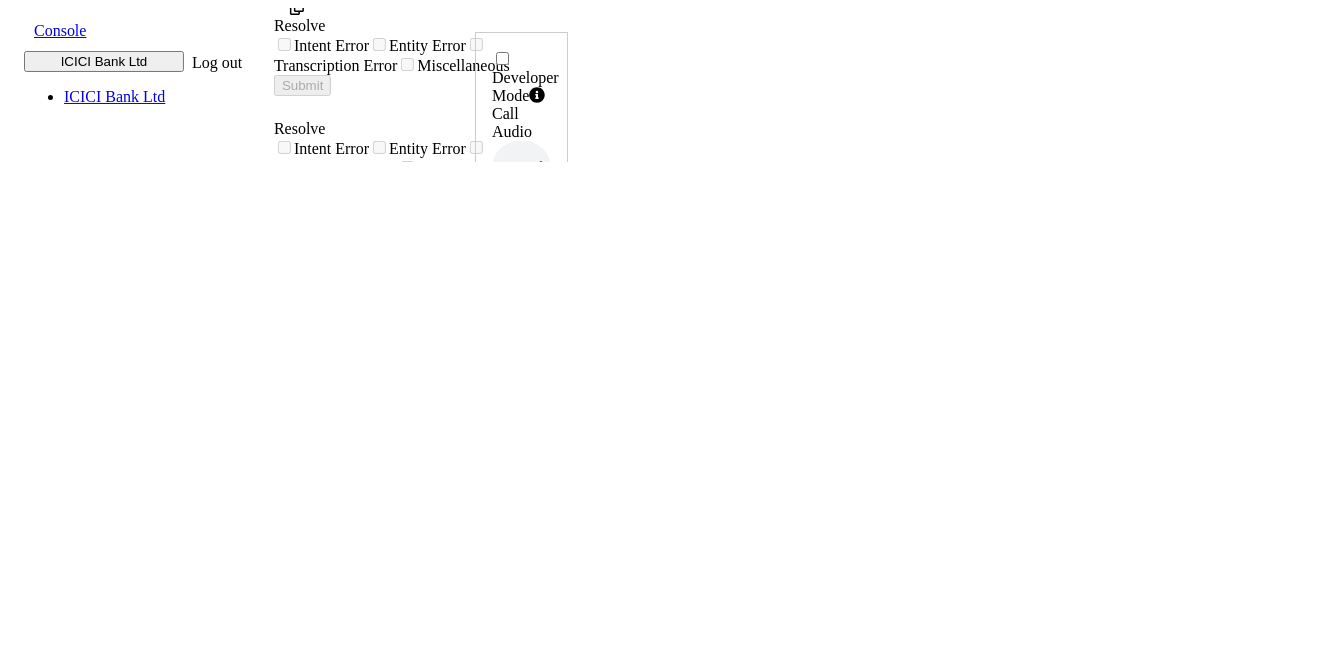 scroll, scrollTop: 1777, scrollLeft: 0, axis: vertical 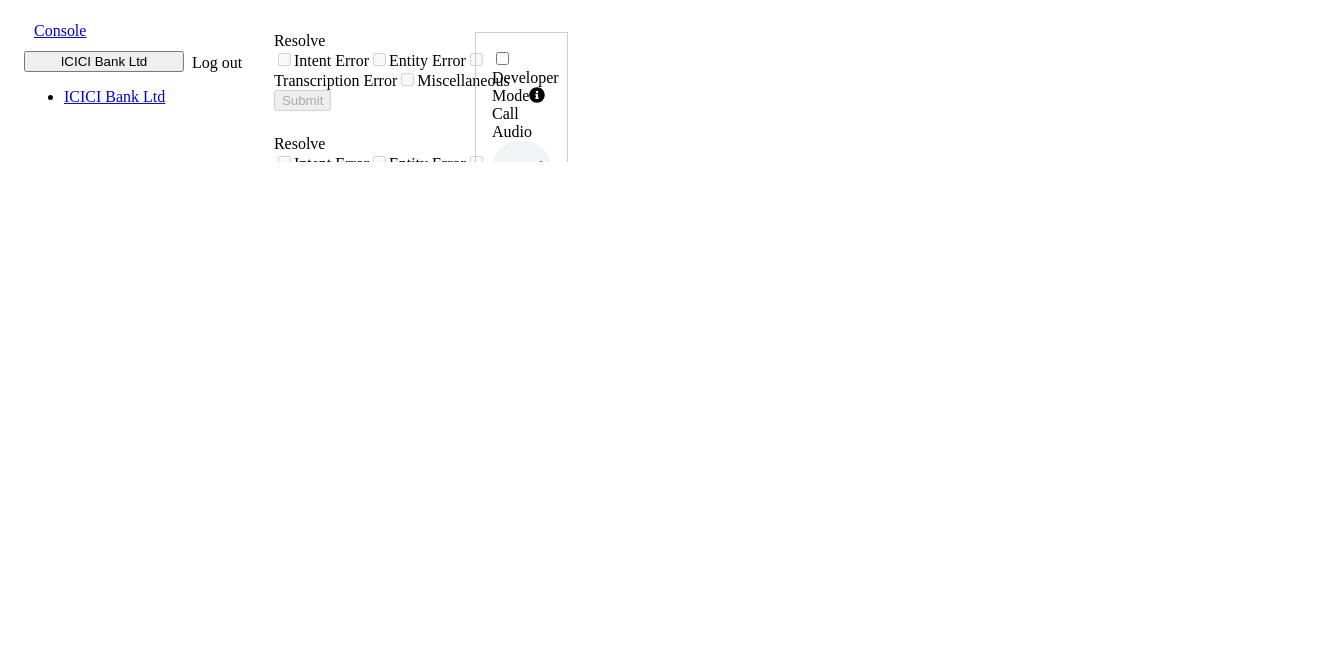 drag, startPoint x: 345, startPoint y: 238, endPoint x: 635, endPoint y: 236, distance: 290.0069 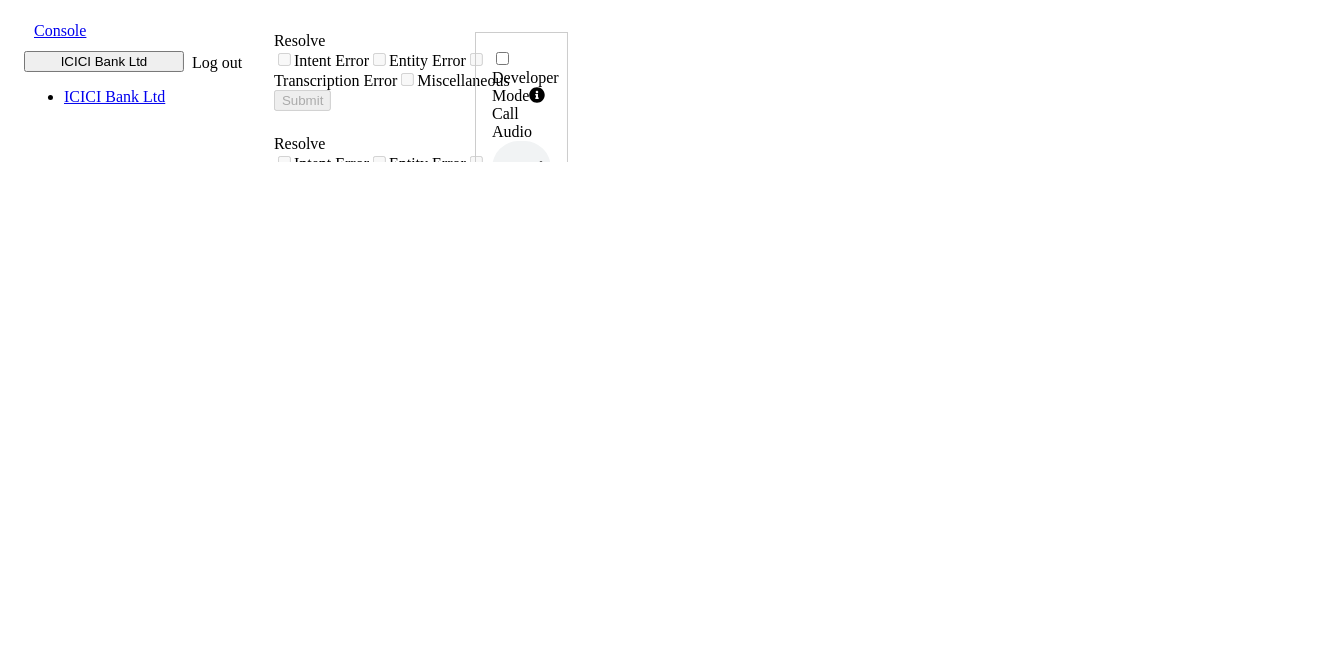 click on "कसटूमर केयर से बात करनी है" at bounding box center (413, 678) 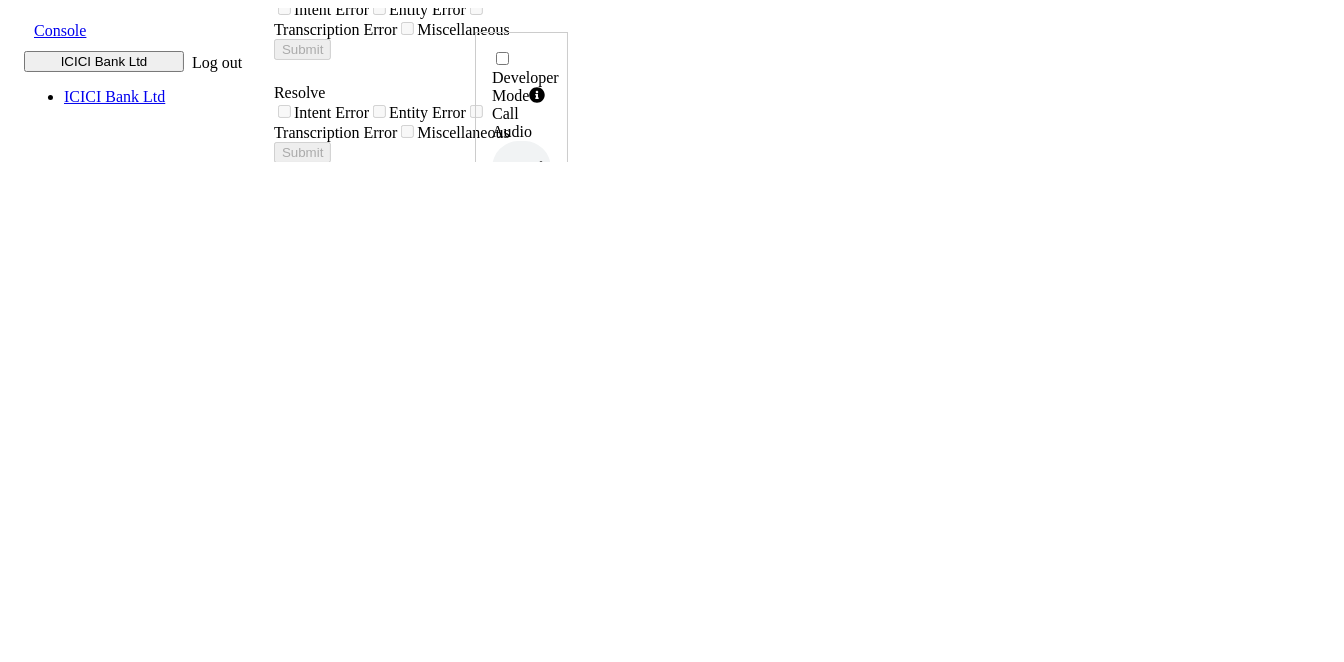 scroll, scrollTop: 55, scrollLeft: 0, axis: vertical 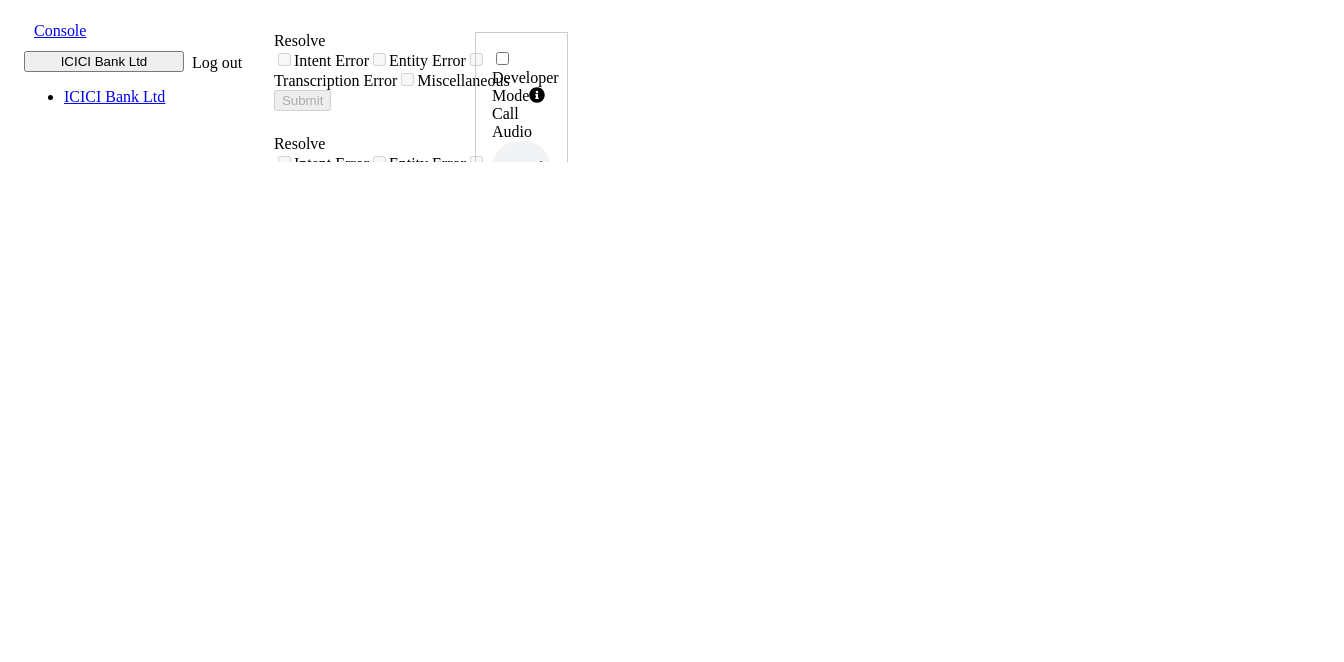 drag, startPoint x: 346, startPoint y: 203, endPoint x: 681, endPoint y: 205, distance: 335.00598 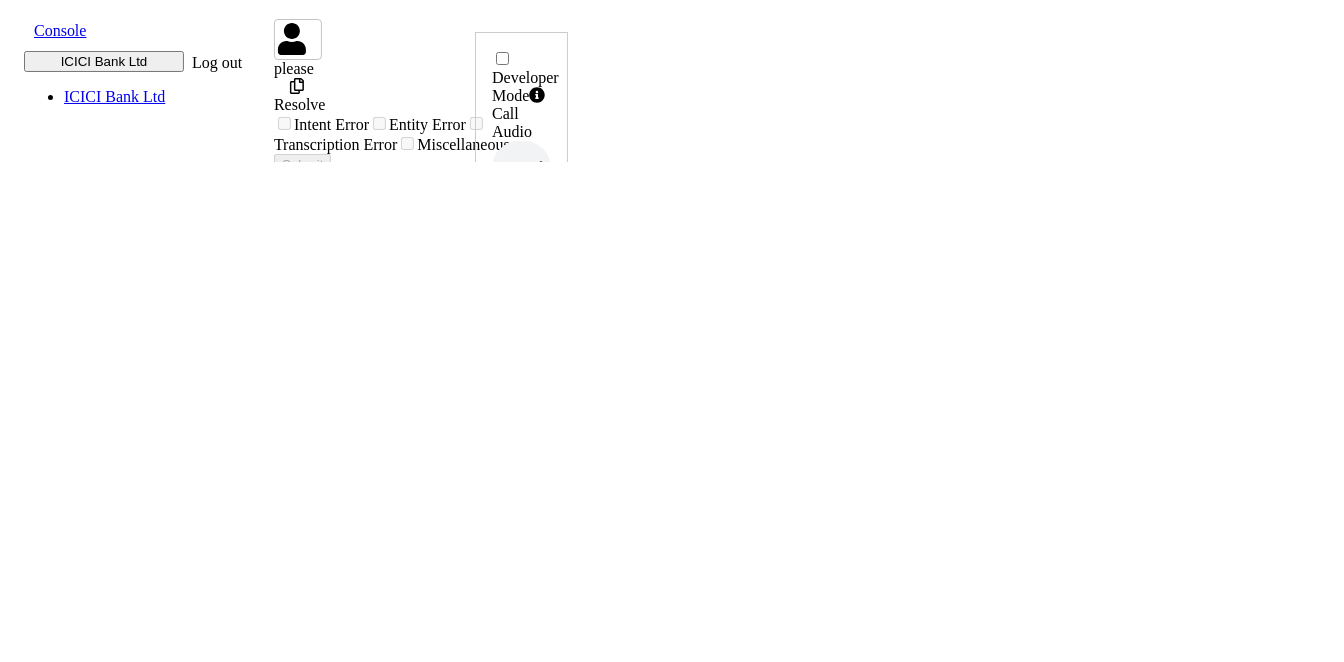 scroll, scrollTop: 1110, scrollLeft: 0, axis: vertical 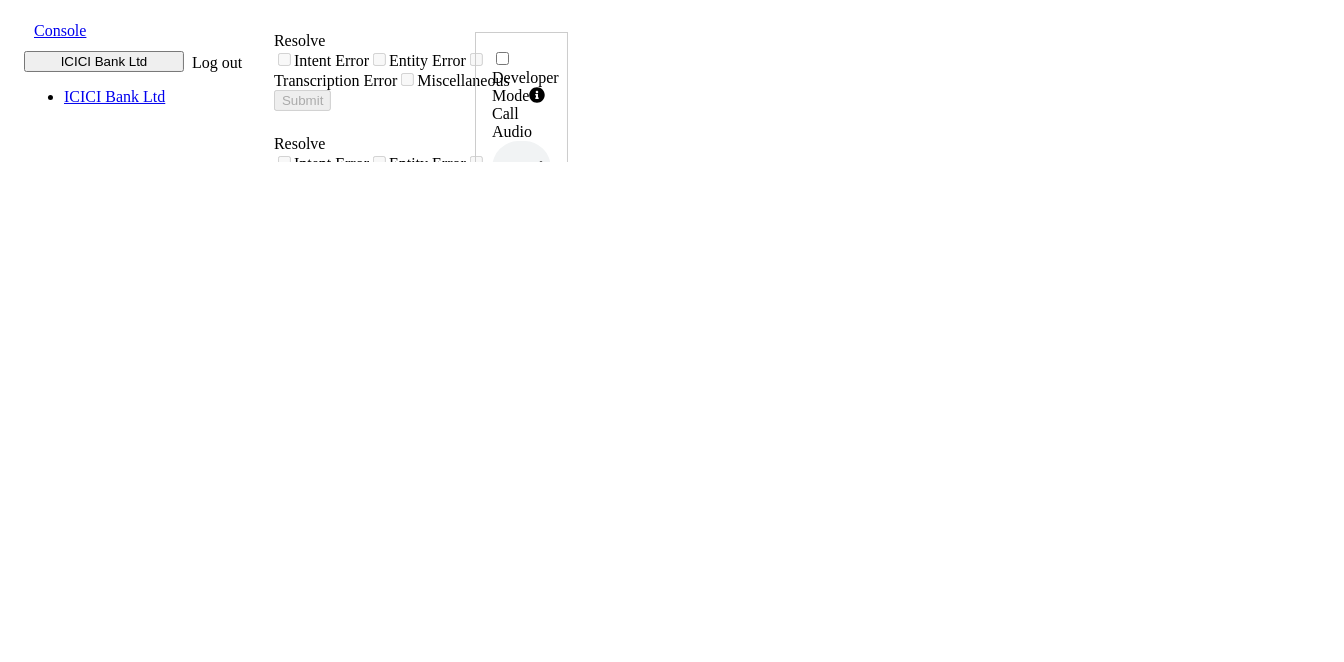 drag, startPoint x: 345, startPoint y: 201, endPoint x: 522, endPoint y: 233, distance: 179.8694 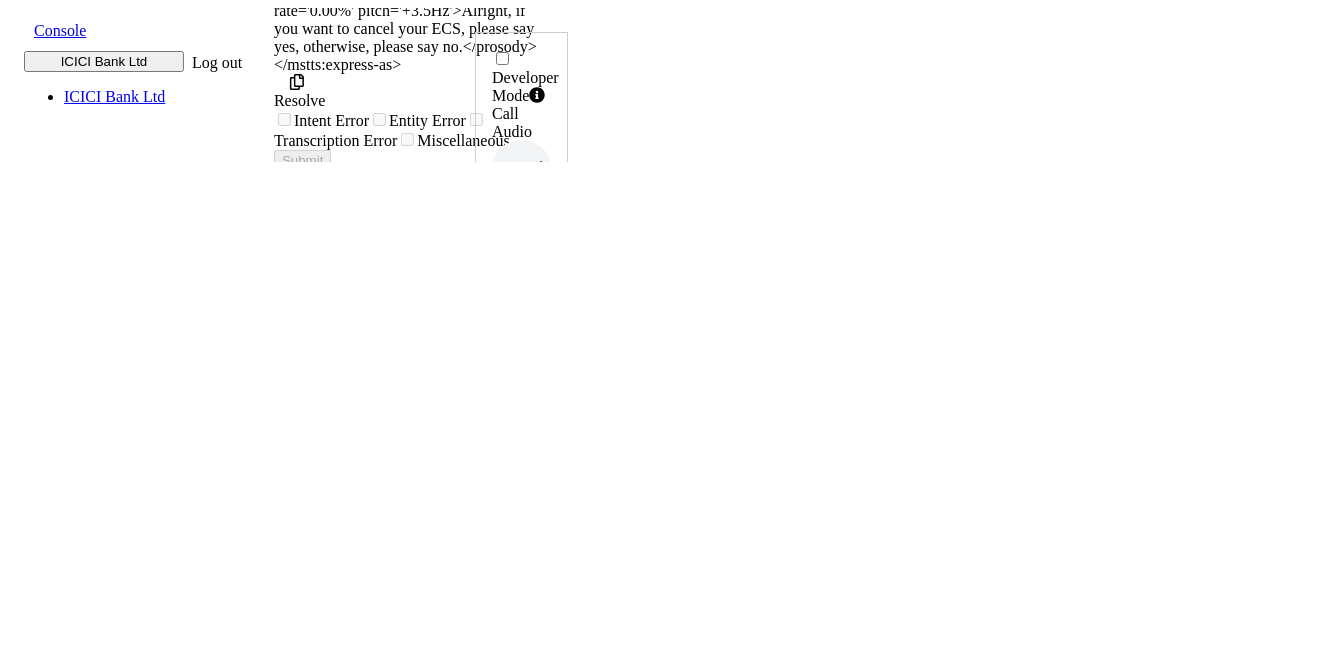 scroll, scrollTop: 2241, scrollLeft: 0, axis: vertical 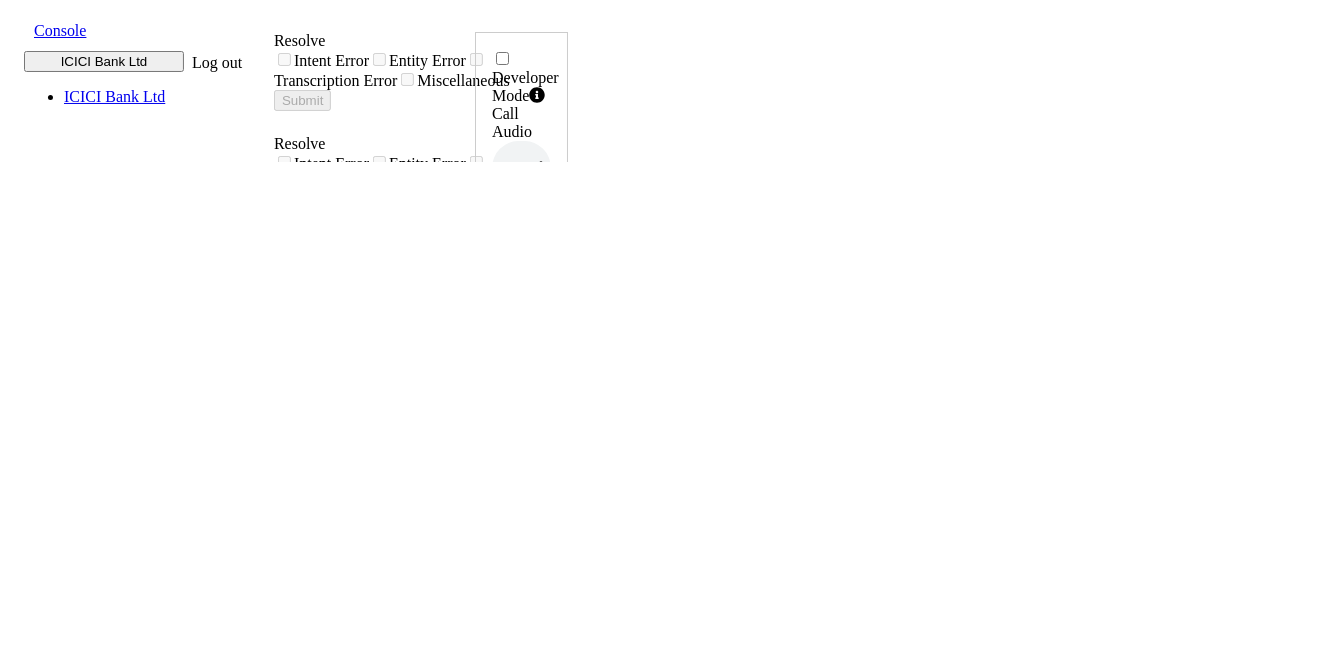 drag, startPoint x: 347, startPoint y: 430, endPoint x: 381, endPoint y: 432, distance: 34.058773 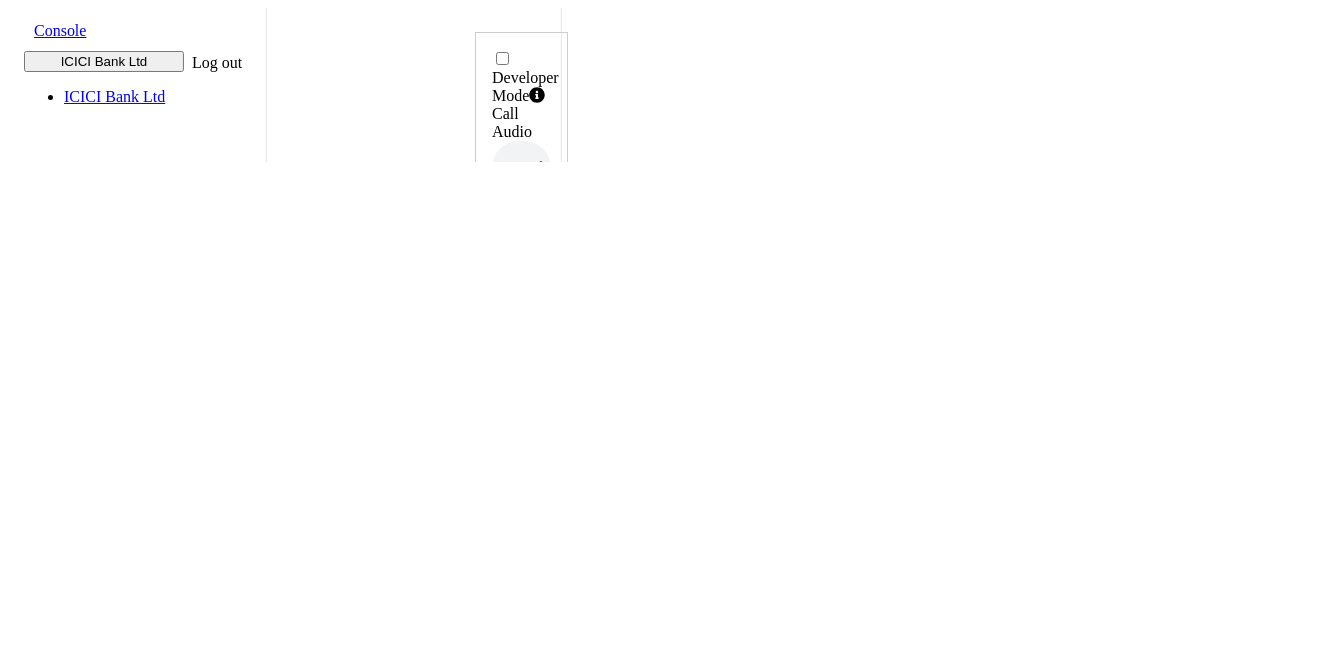 scroll, scrollTop: 441, scrollLeft: 0, axis: vertical 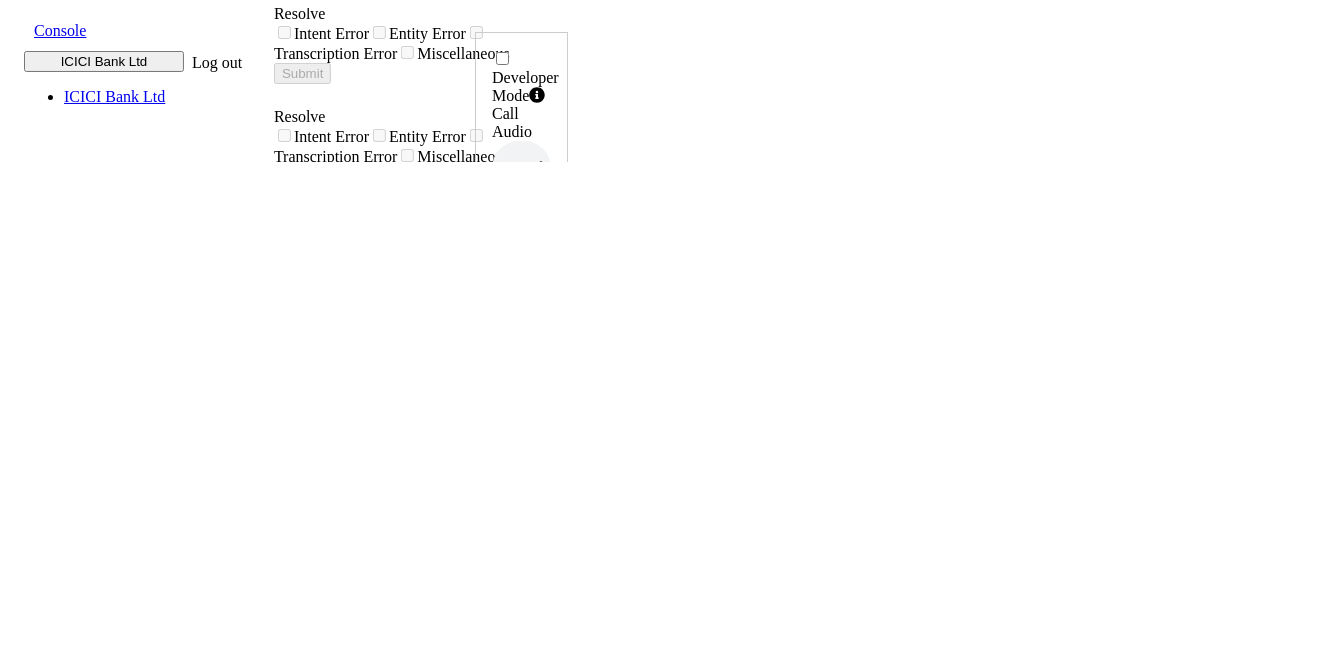 drag, startPoint x: 408, startPoint y: 405, endPoint x: 578, endPoint y: 405, distance: 170 